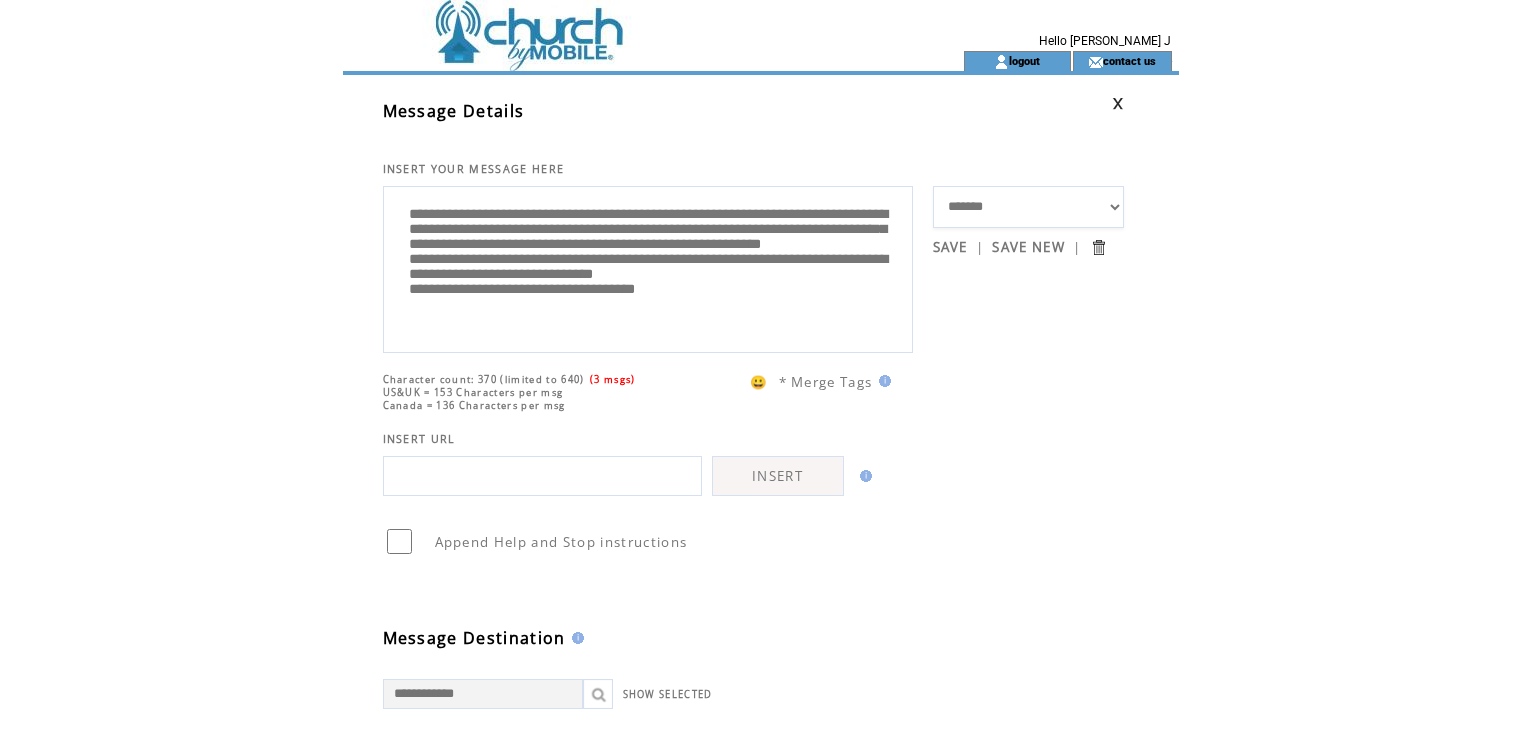 scroll, scrollTop: 0, scrollLeft: 0, axis: both 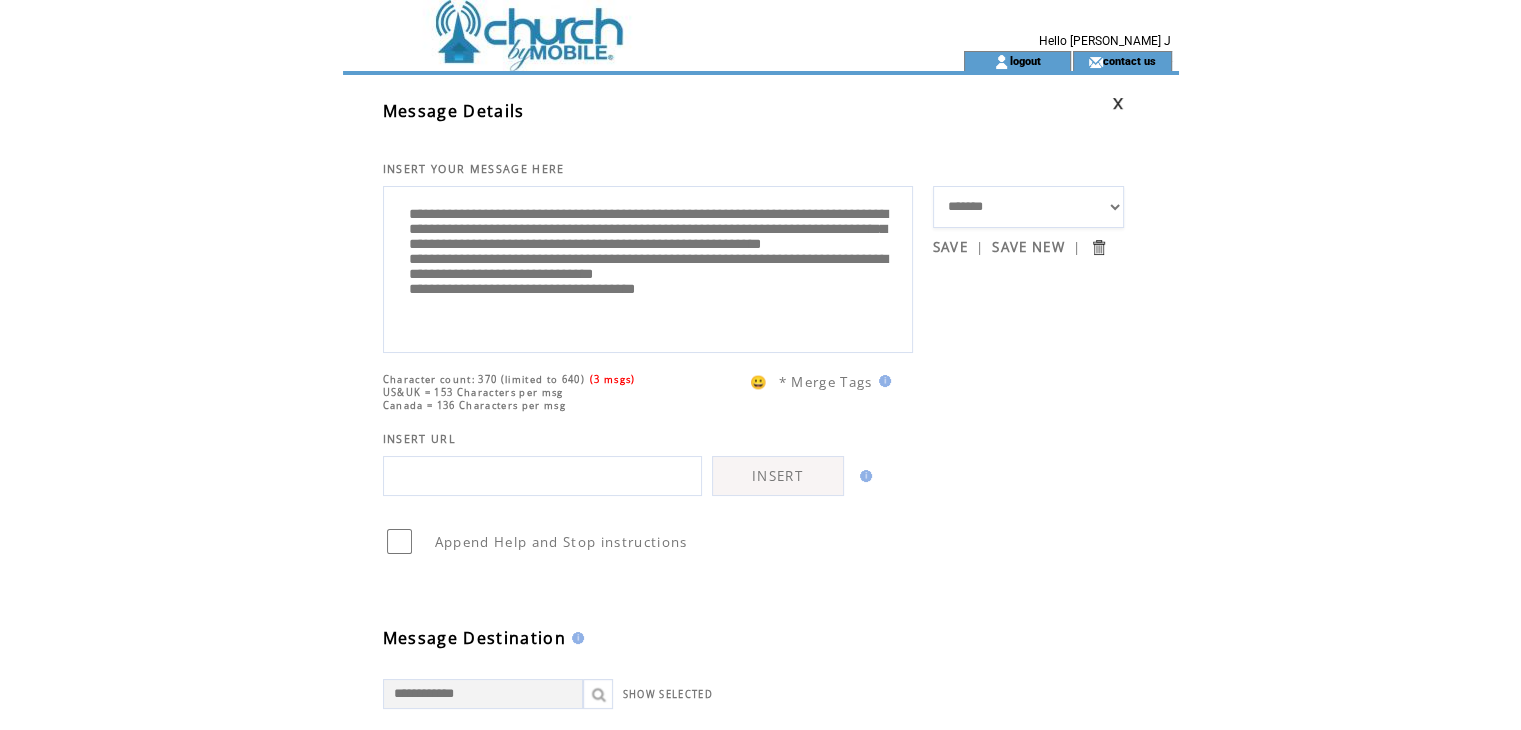 click on "SAVE" at bounding box center (950, 247) 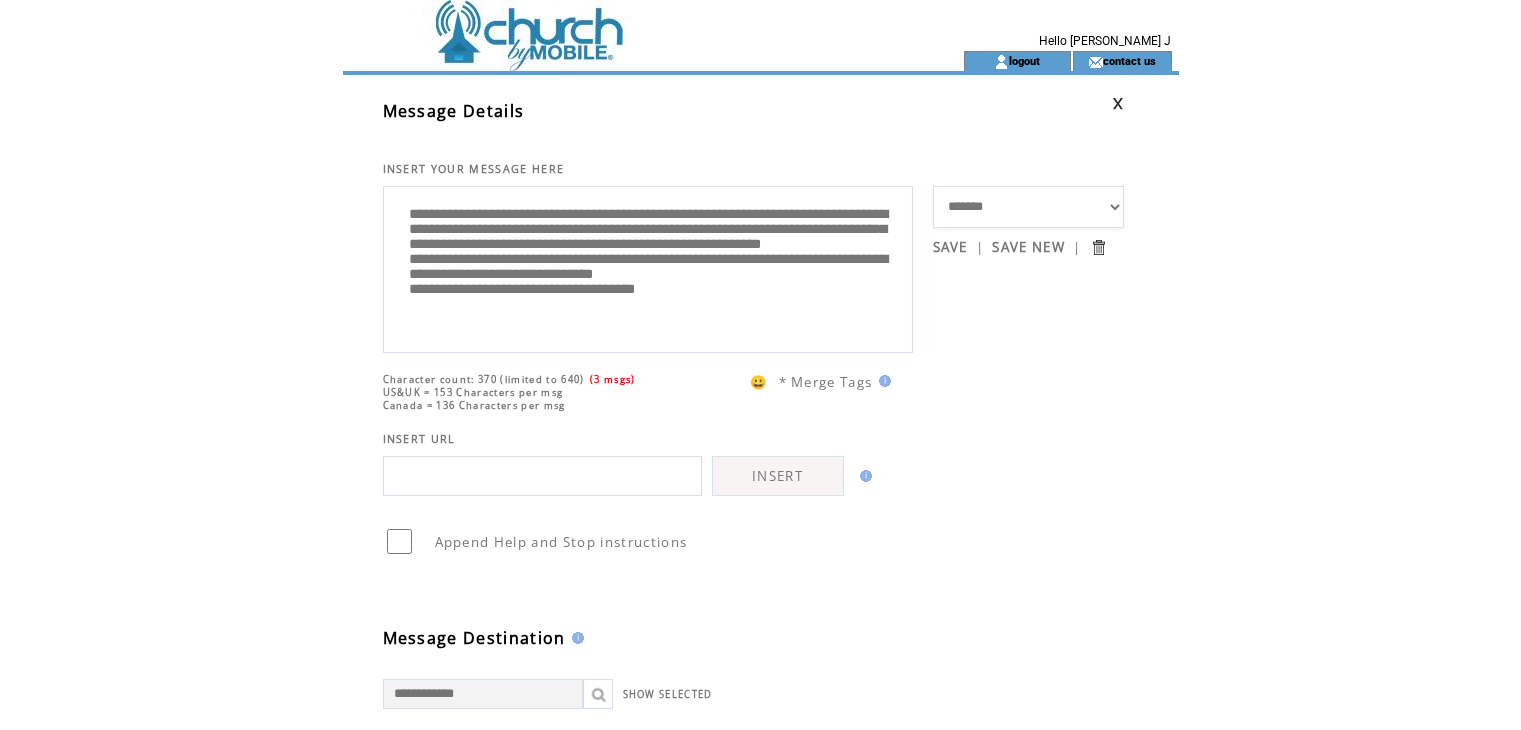 scroll, scrollTop: 0, scrollLeft: 0, axis: both 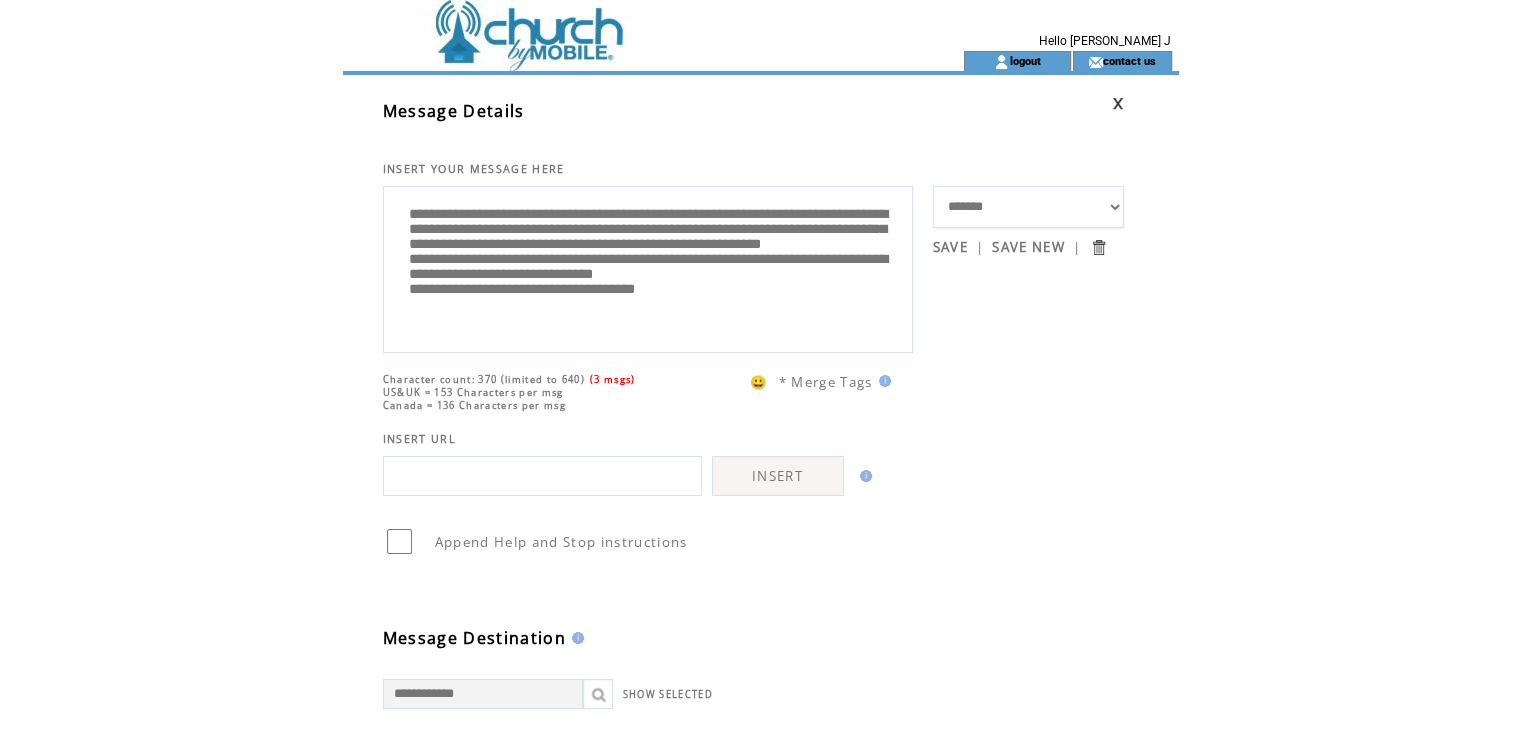 drag, startPoint x: 0, startPoint y: 0, endPoint x: 1115, endPoint y: 211, distance: 1134.789 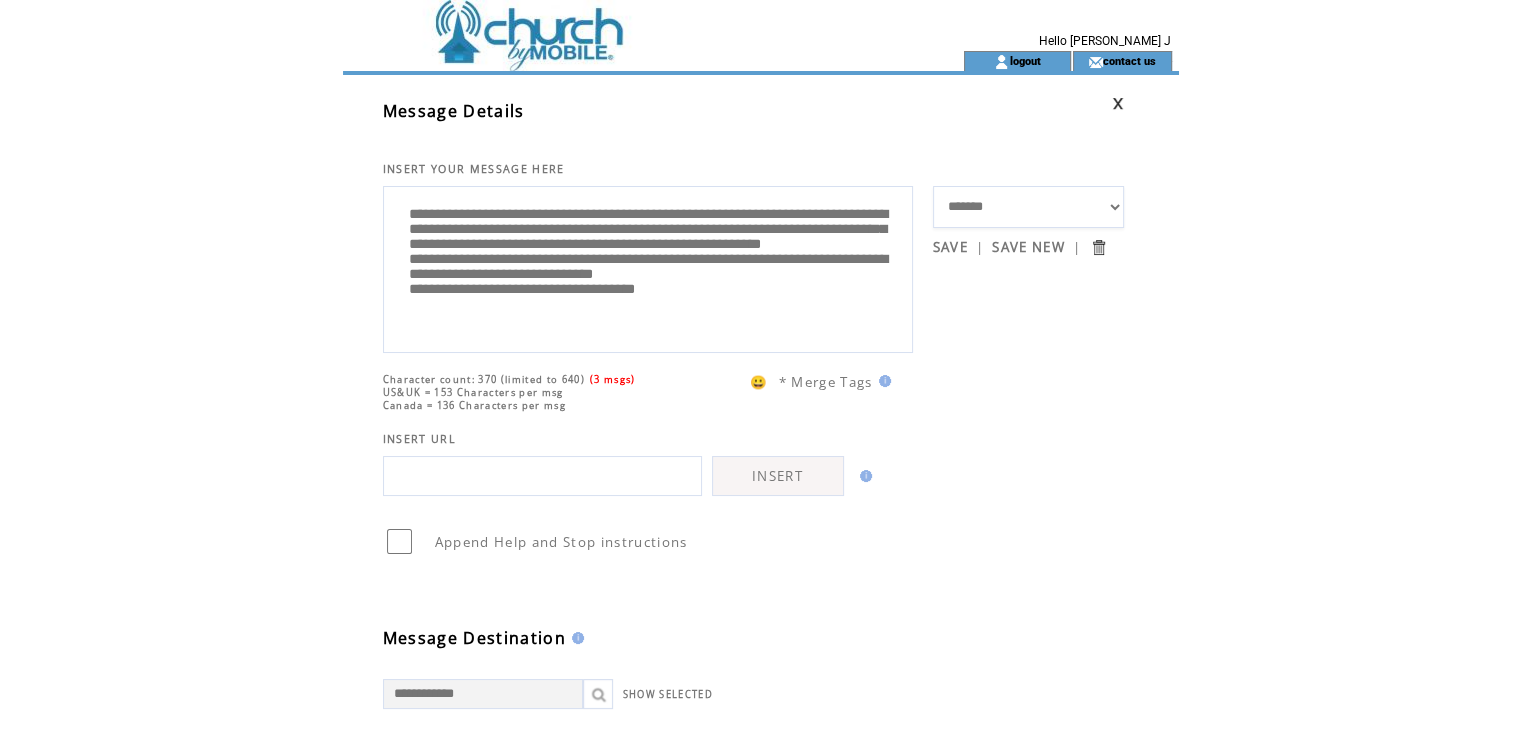 select on "*****" 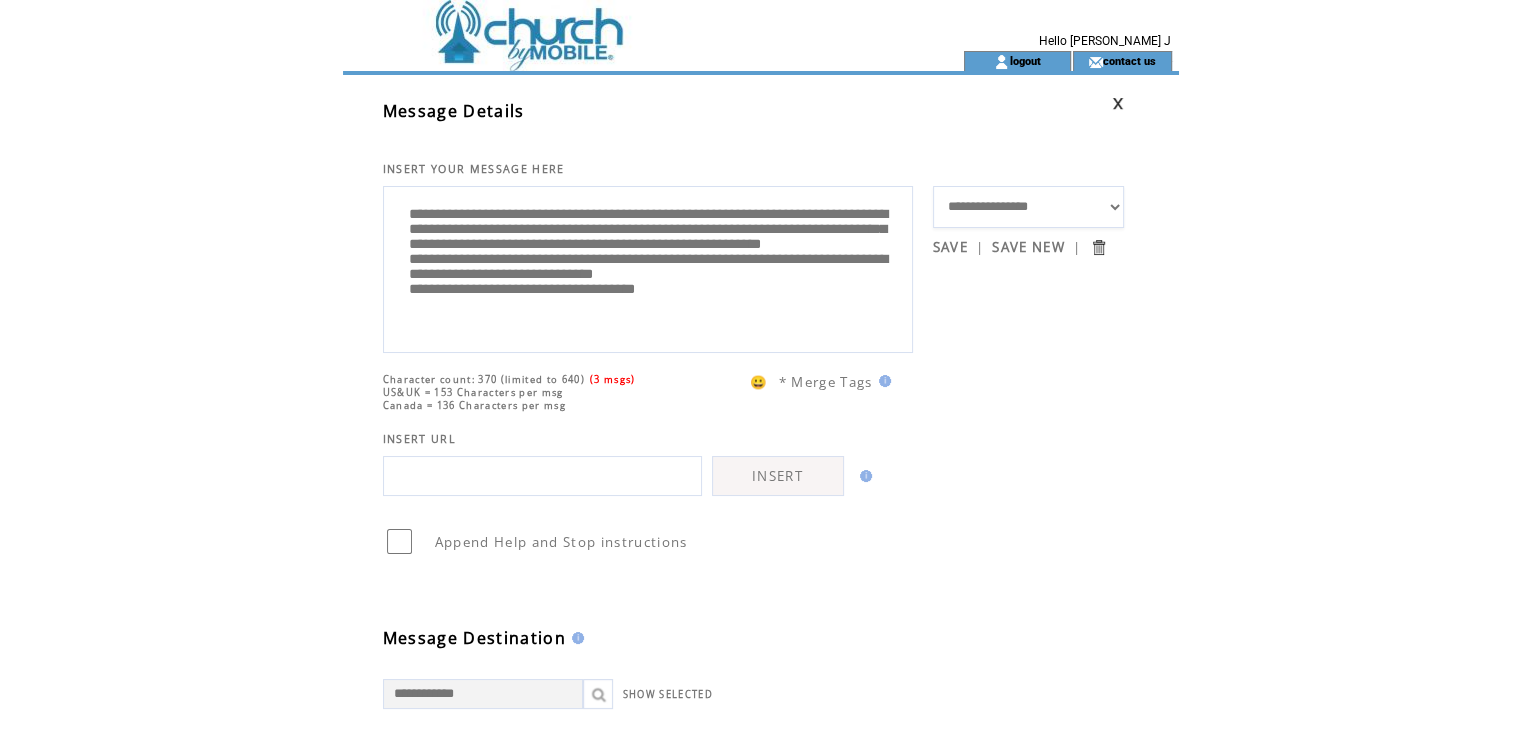 click on "**********" at bounding box center [1029, 207] 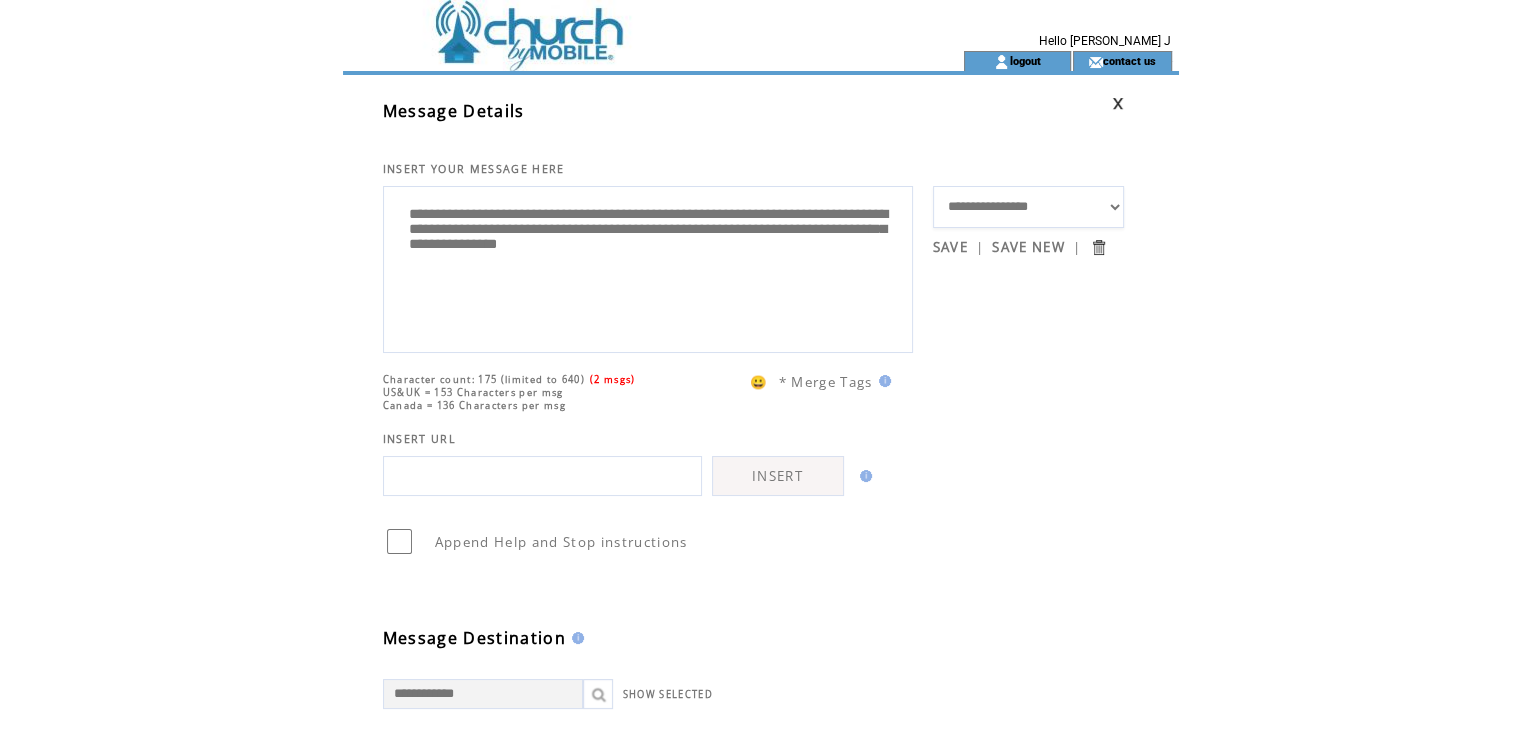 drag, startPoint x: 1513, startPoint y: 175, endPoint x: 1512, endPoint y: 277, distance: 102.0049 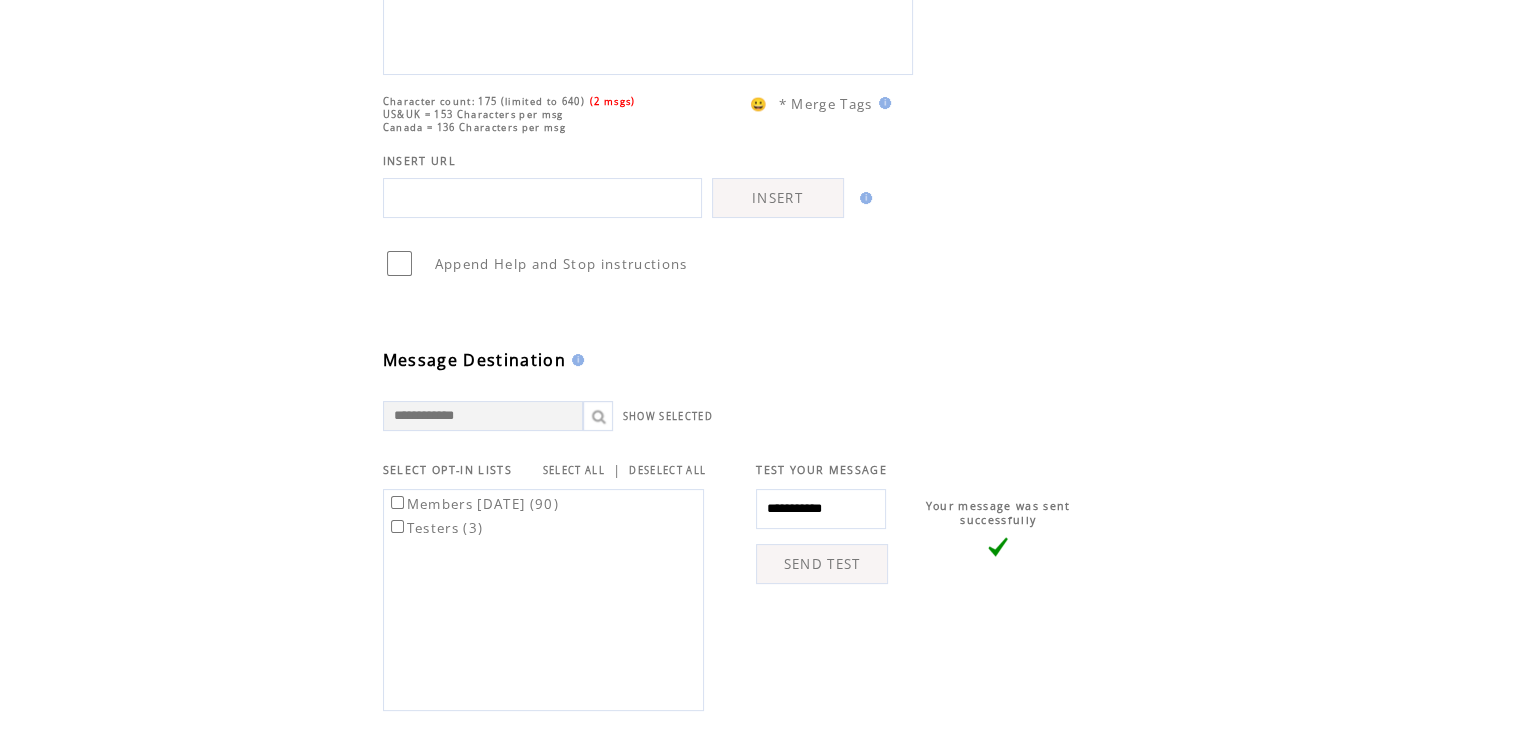 scroll, scrollTop: 290, scrollLeft: 0, axis: vertical 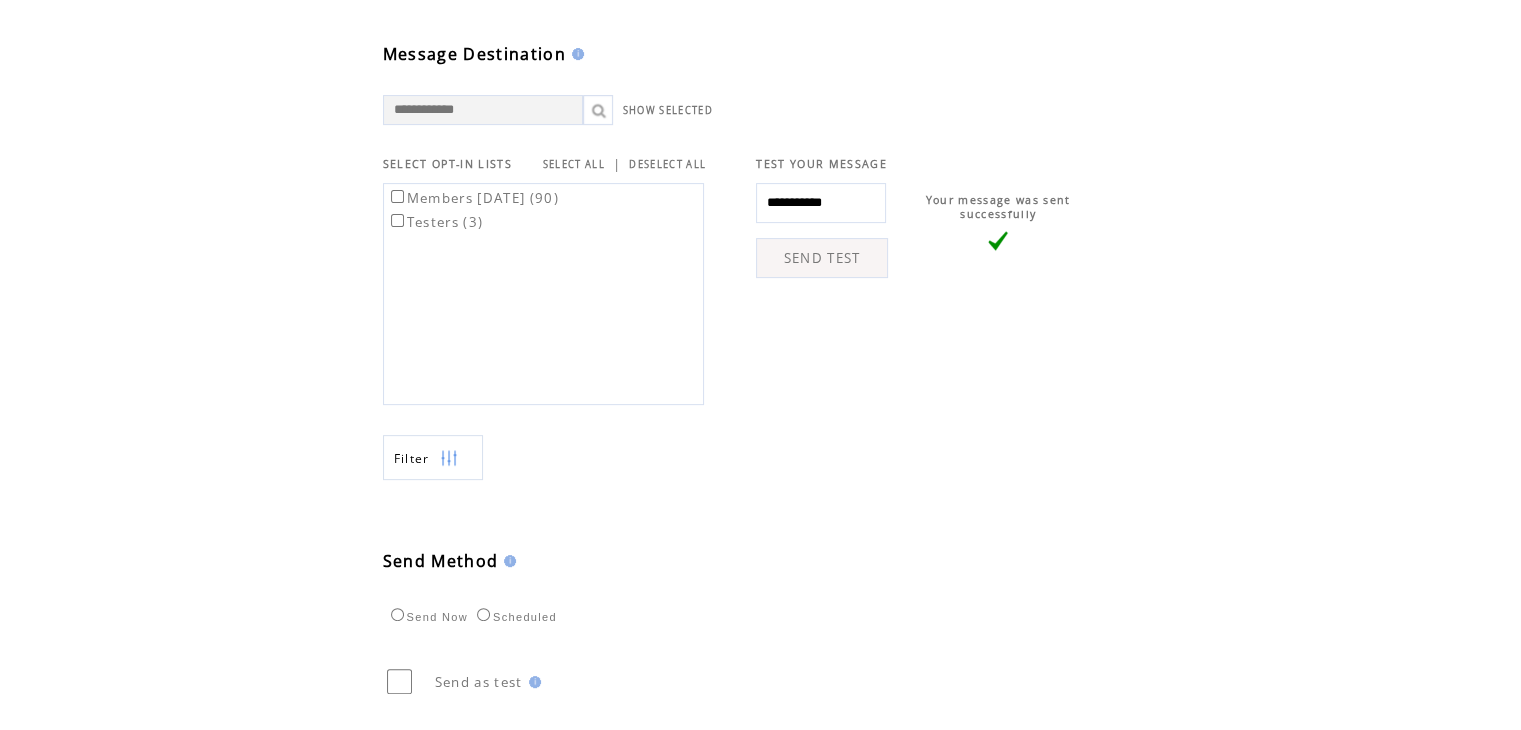 click on "Scheduled" at bounding box center [514, 617] 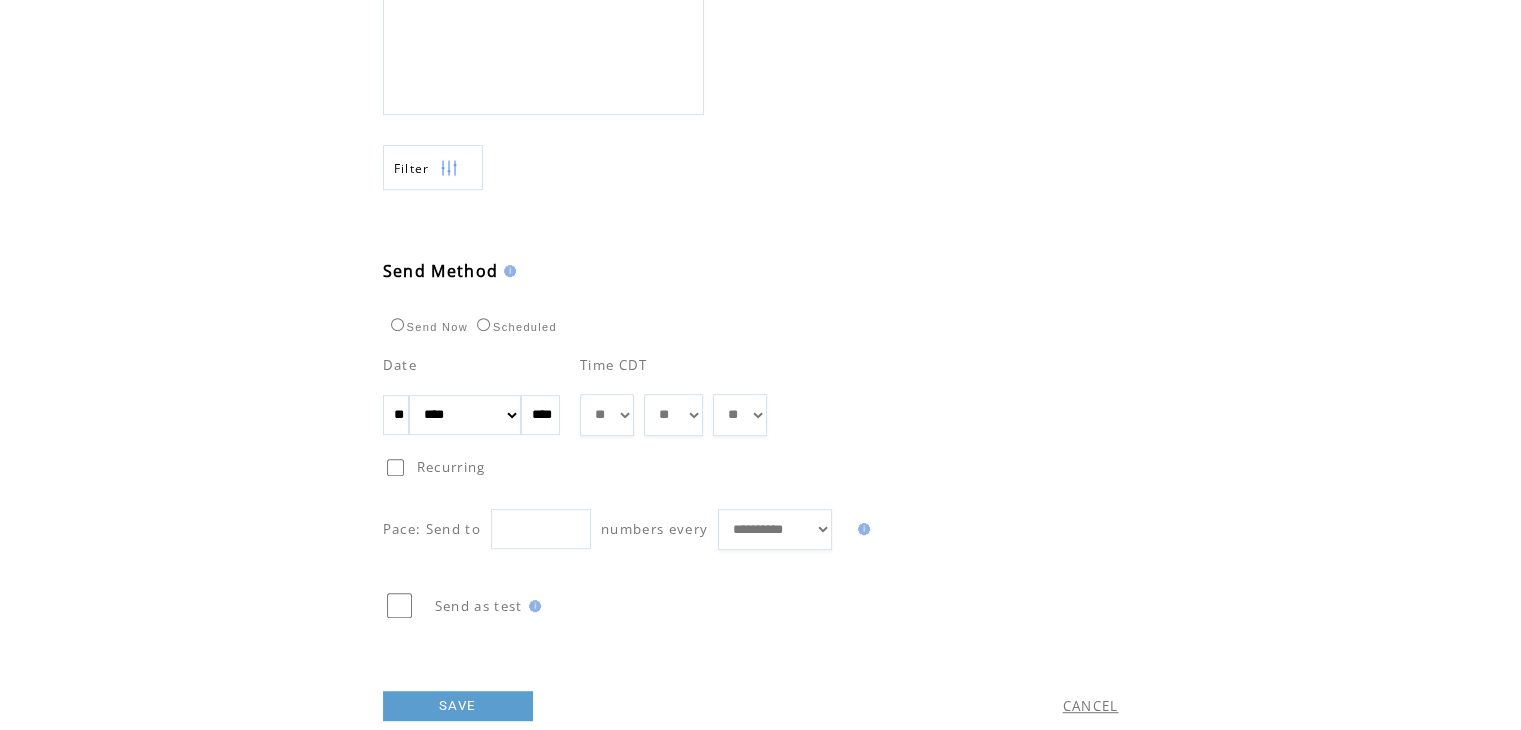 scroll, scrollTop: 876, scrollLeft: 0, axis: vertical 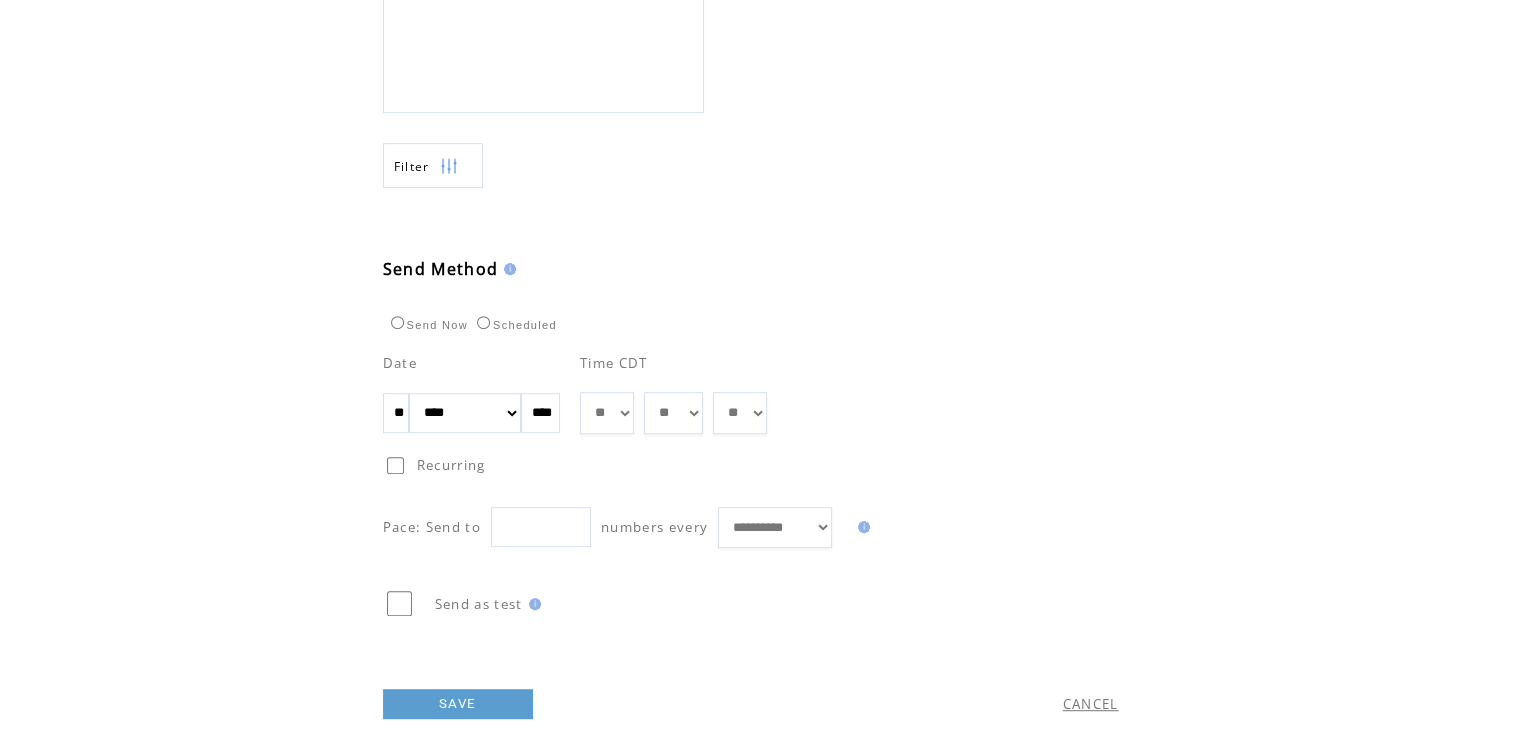 click on "**" at bounding box center (396, 413) 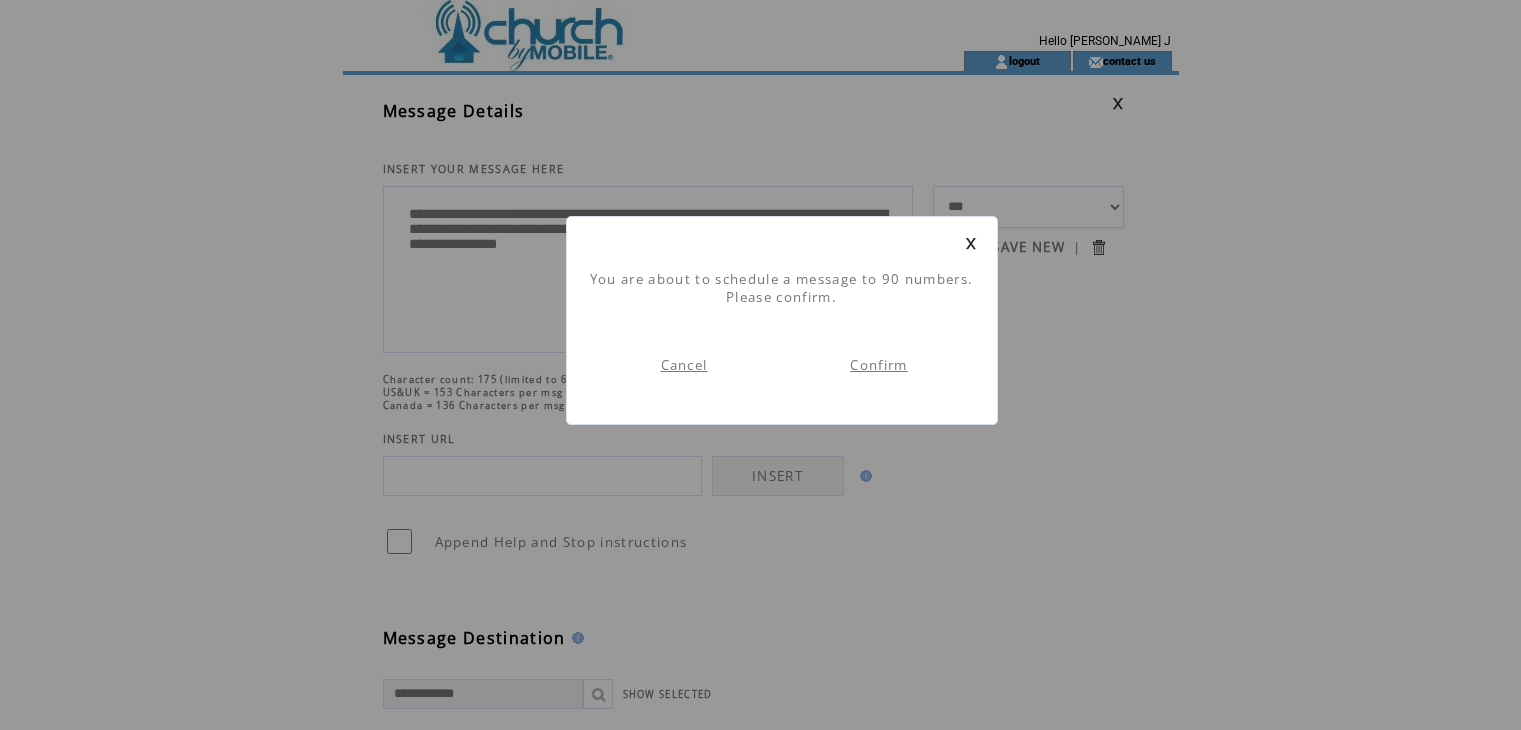 scroll, scrollTop: 0, scrollLeft: 0, axis: both 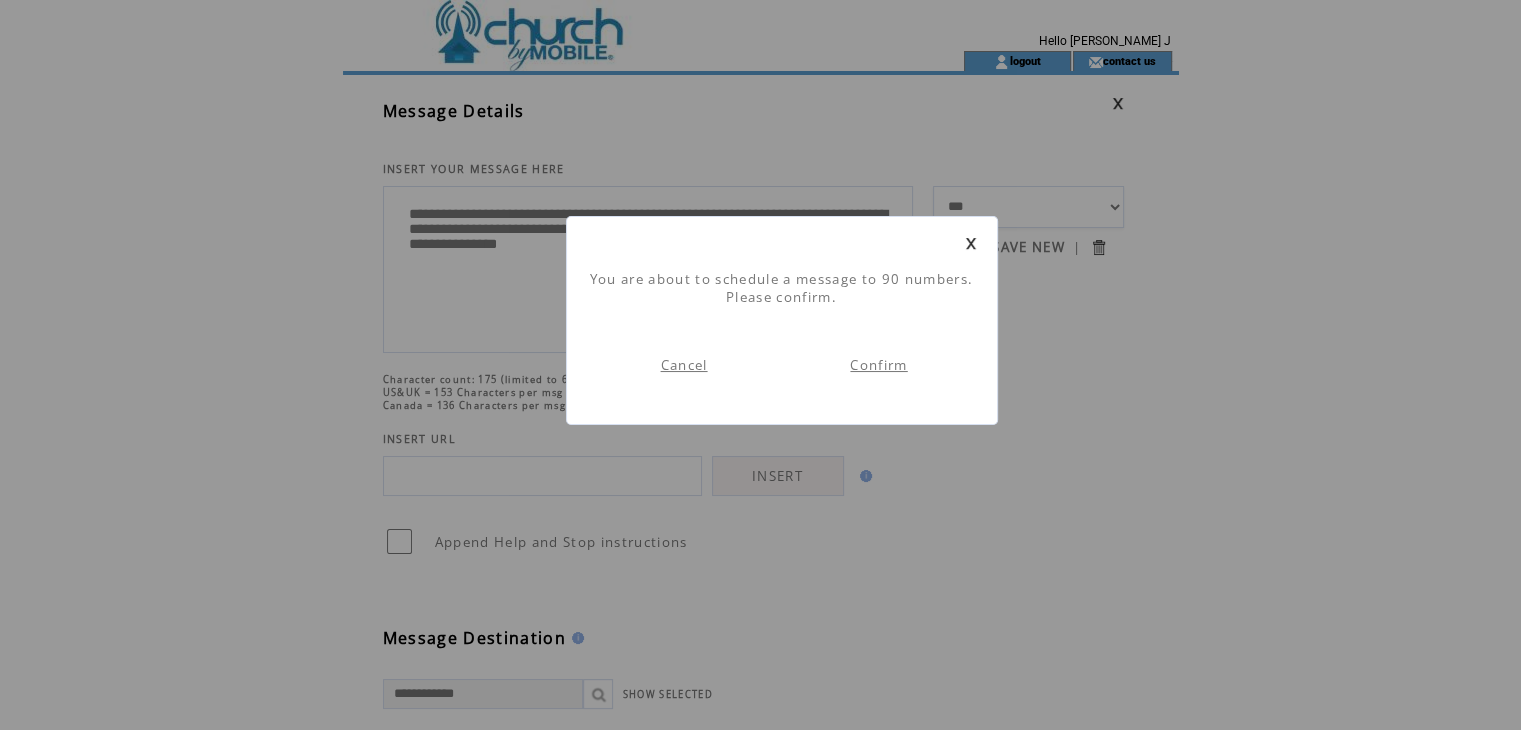 click on "Confirm" at bounding box center (878, 365) 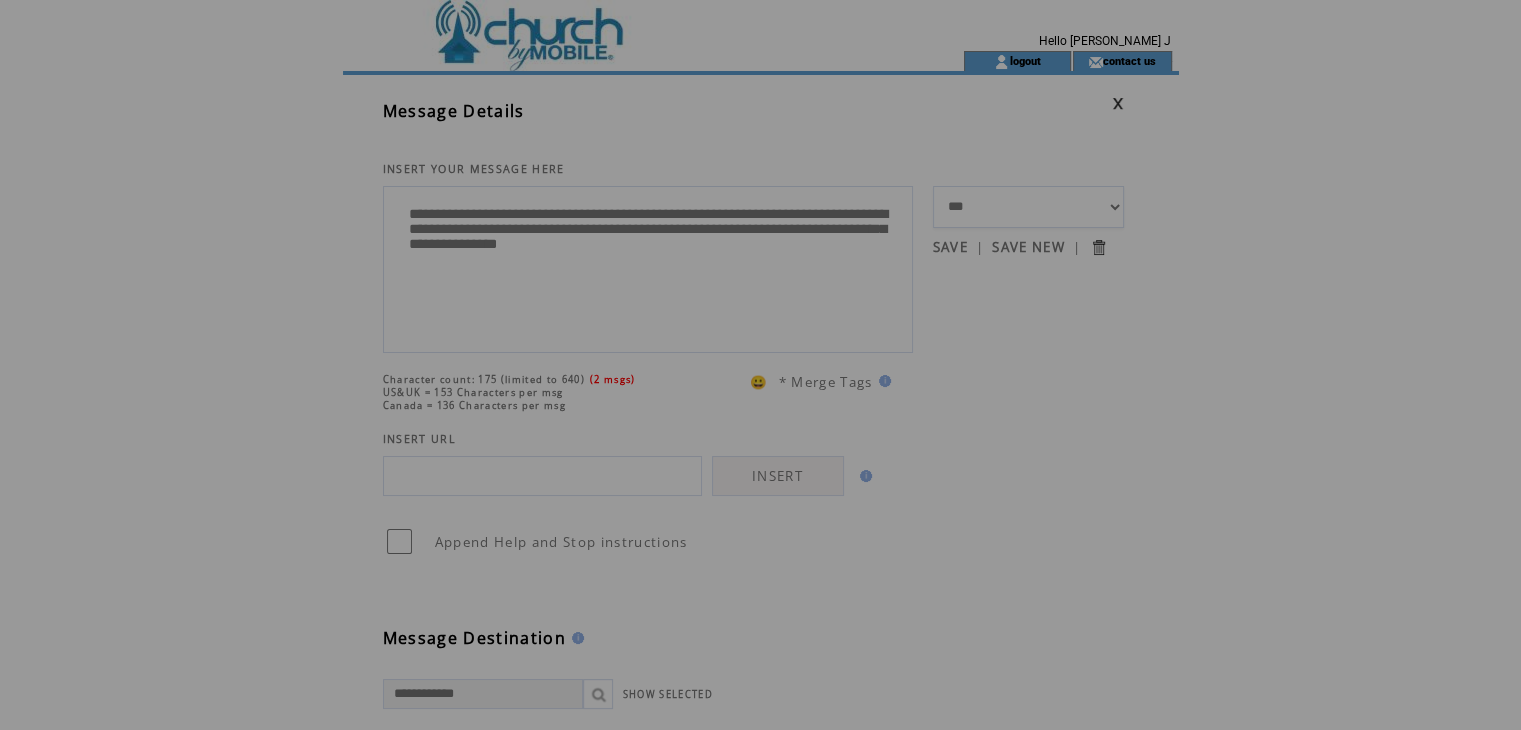 scroll, scrollTop: 0, scrollLeft: 0, axis: both 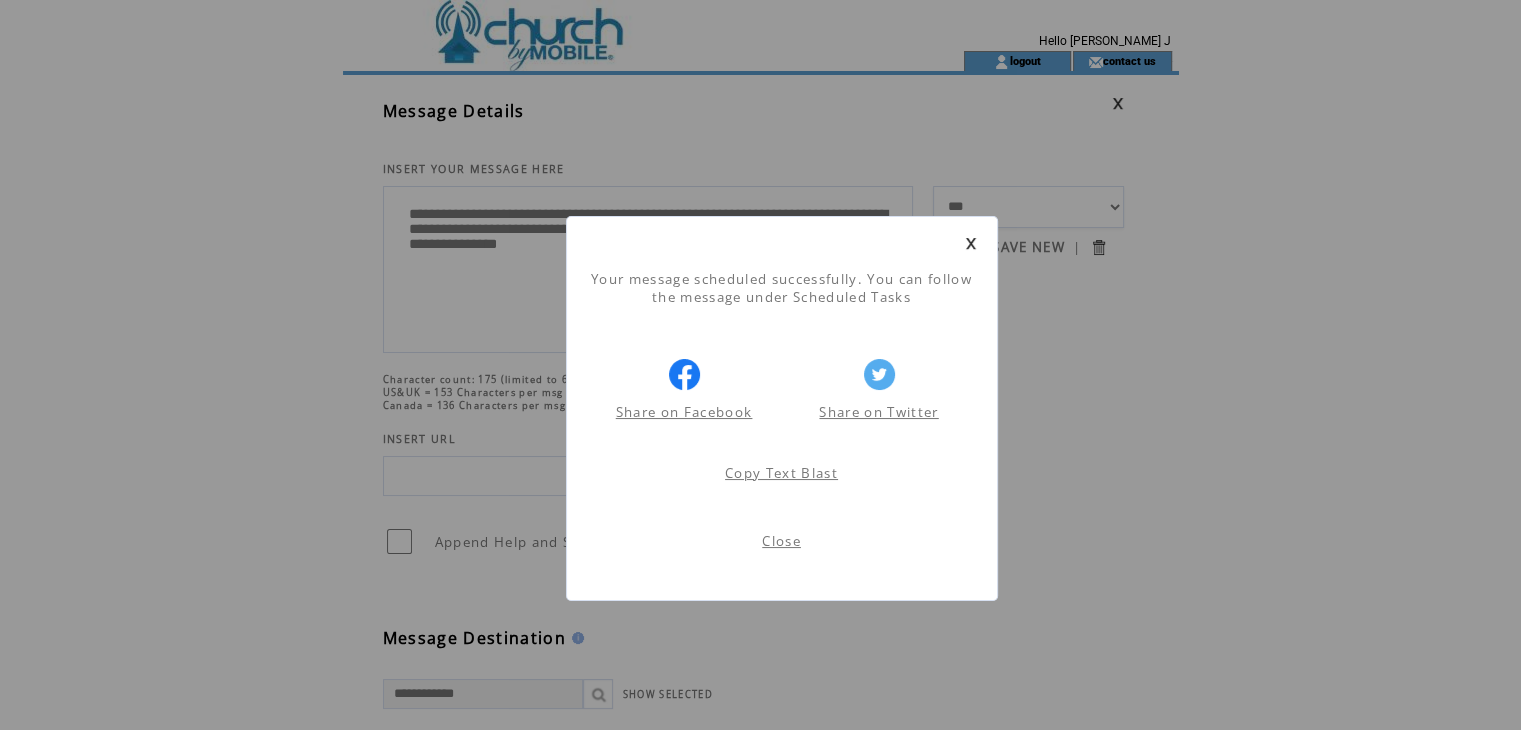 click on "Close" at bounding box center (781, 541) 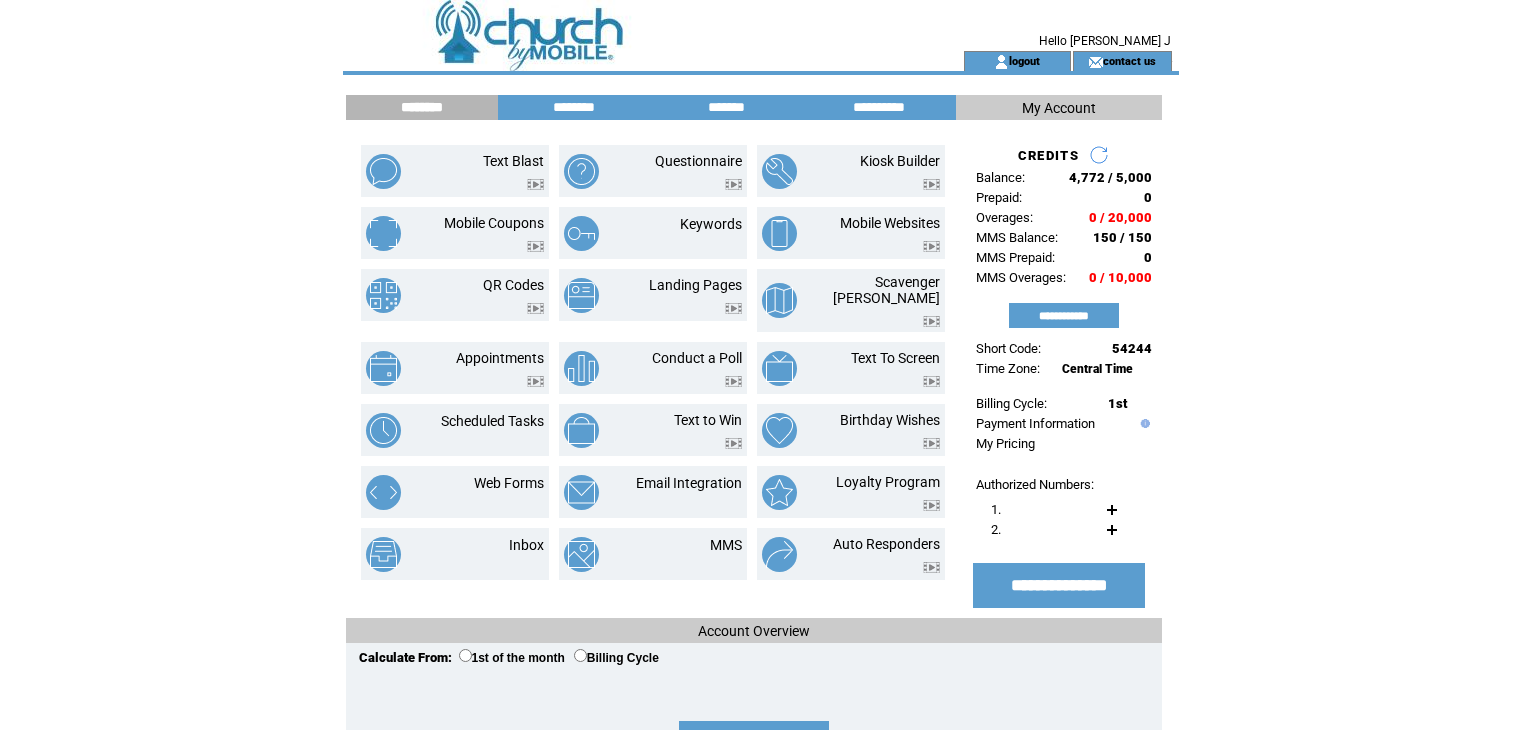 scroll, scrollTop: 0, scrollLeft: 0, axis: both 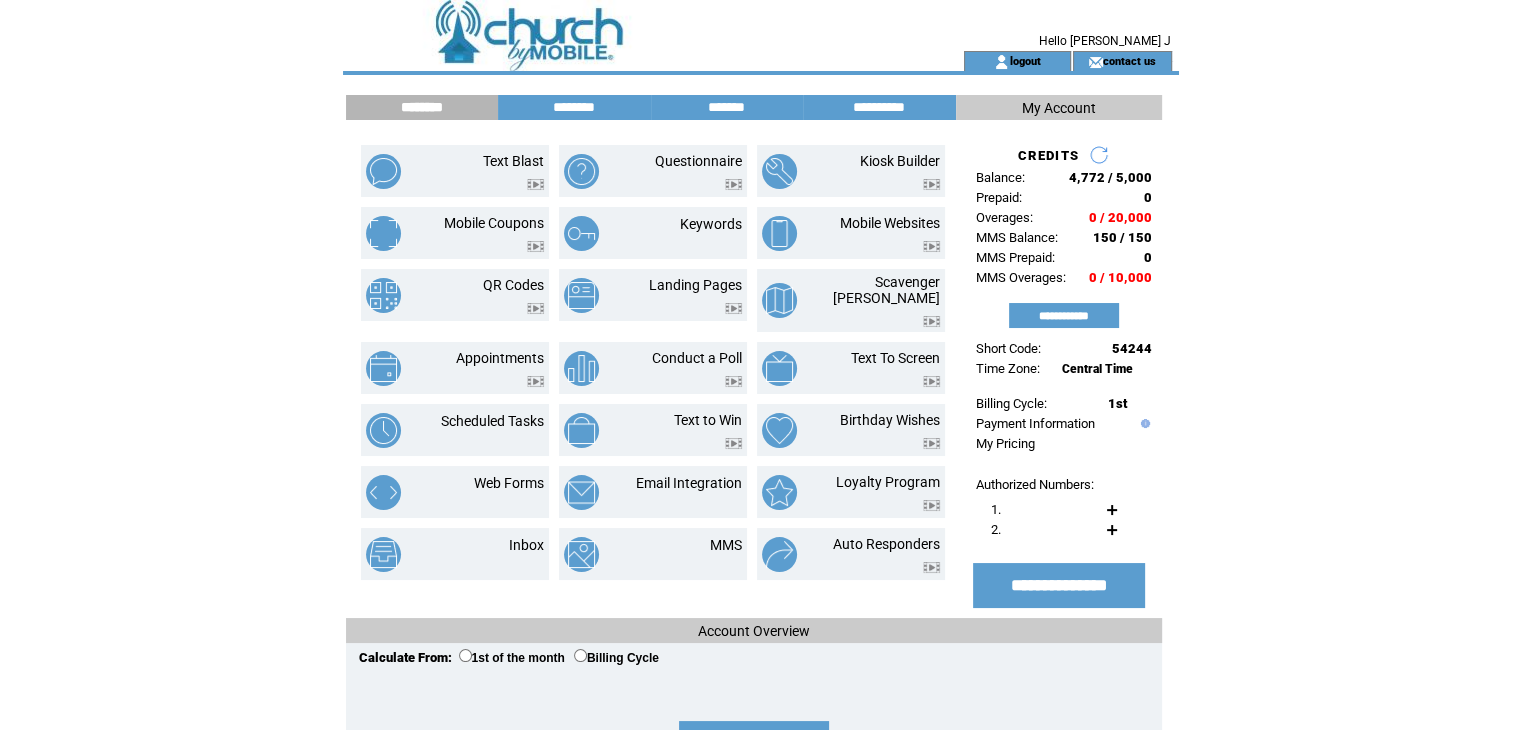 click at bounding box center [1001, 62] 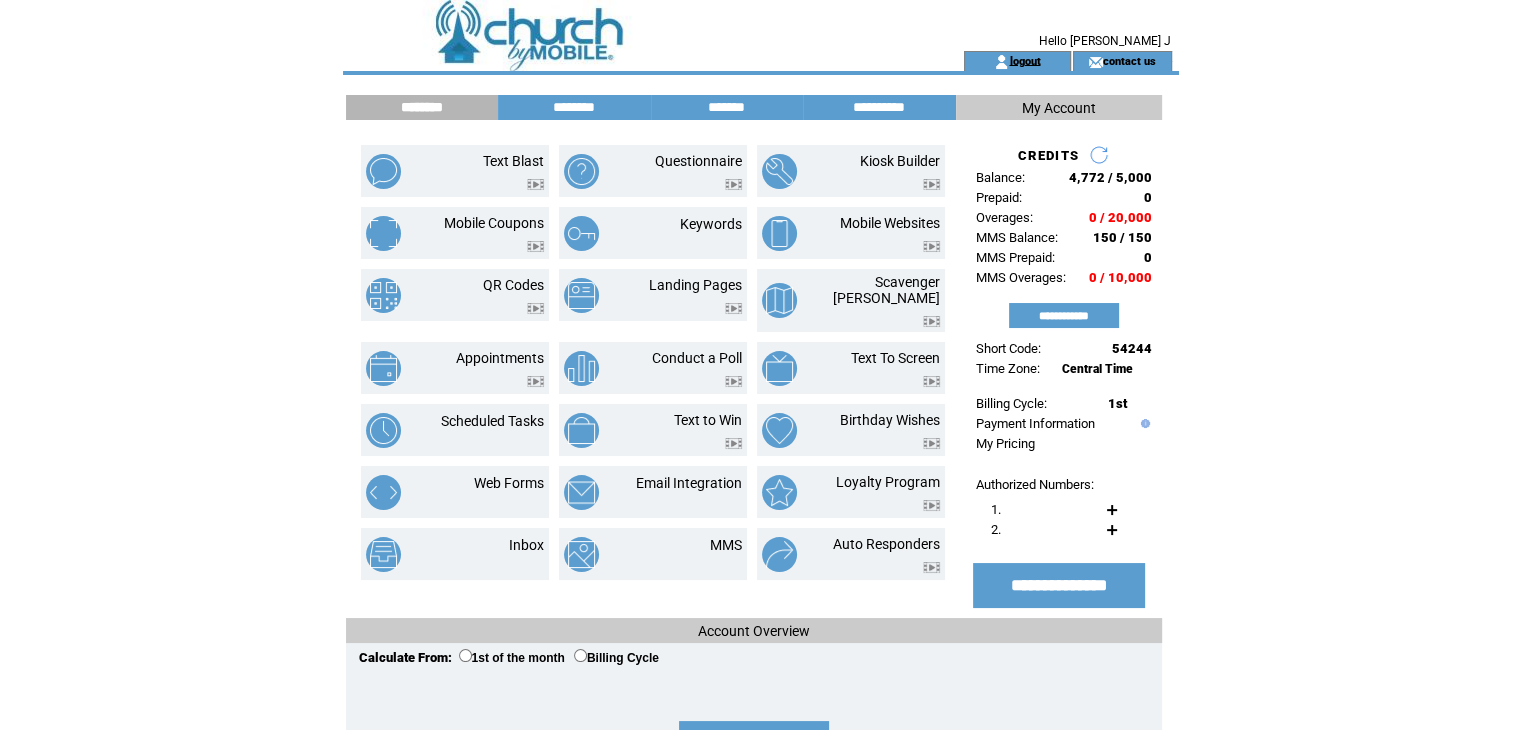 click on "logout" at bounding box center [1024, 60] 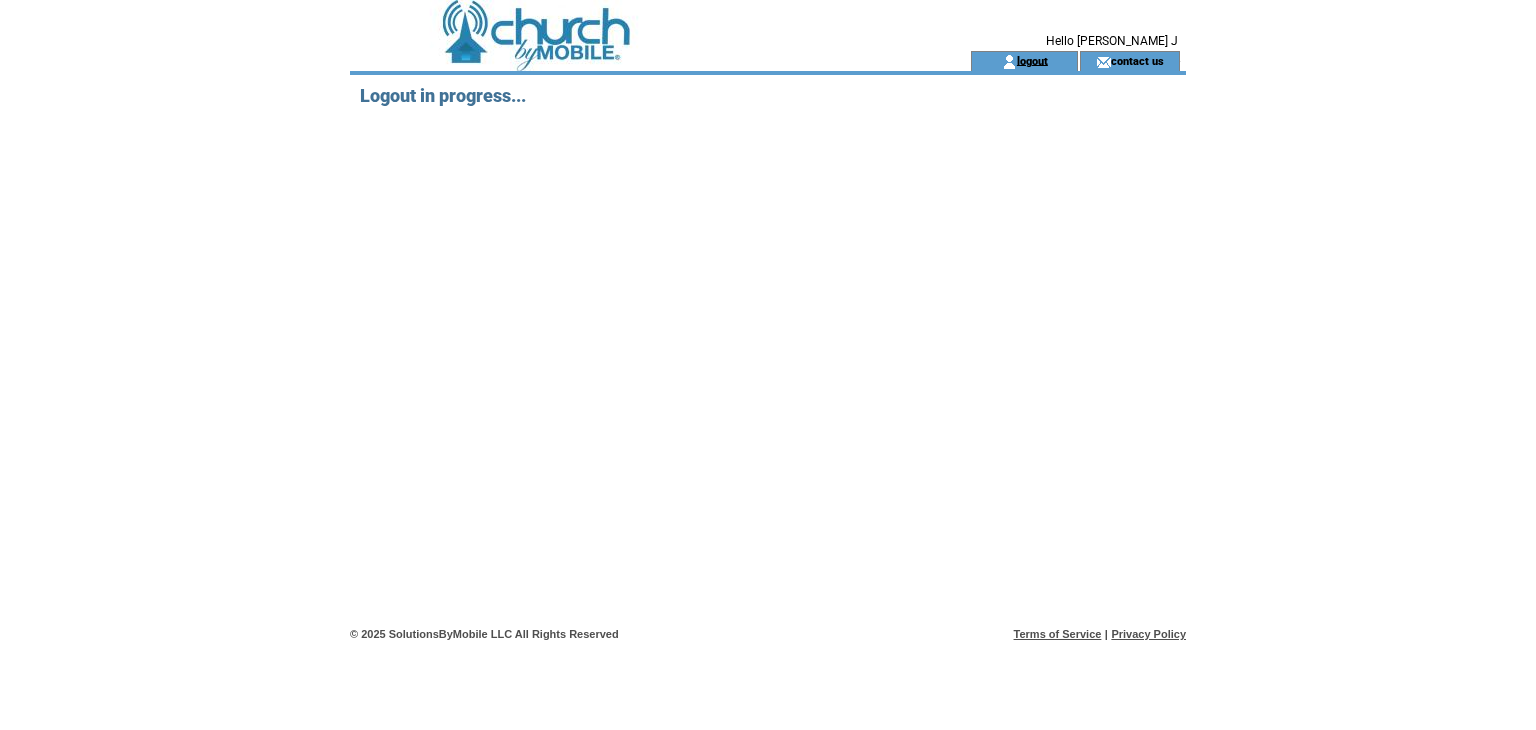 scroll, scrollTop: 0, scrollLeft: 0, axis: both 